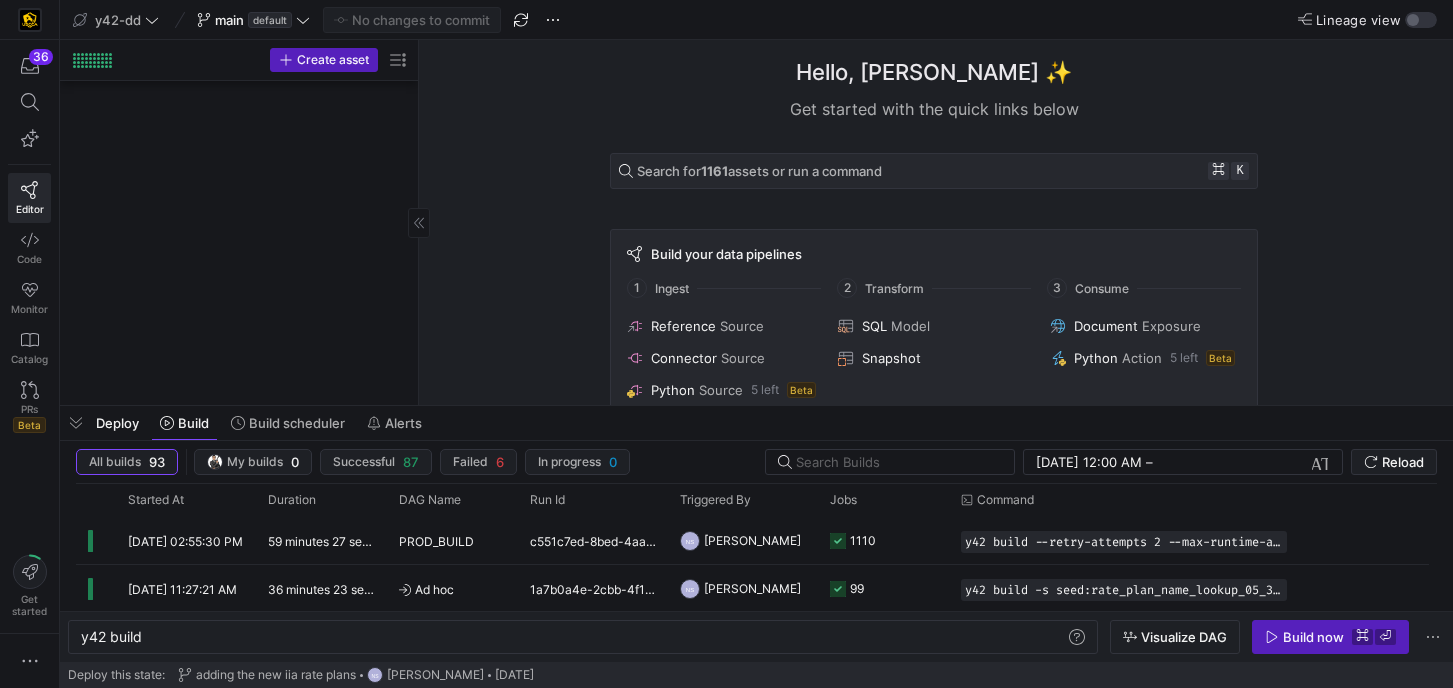 scroll, scrollTop: 0, scrollLeft: 0, axis: both 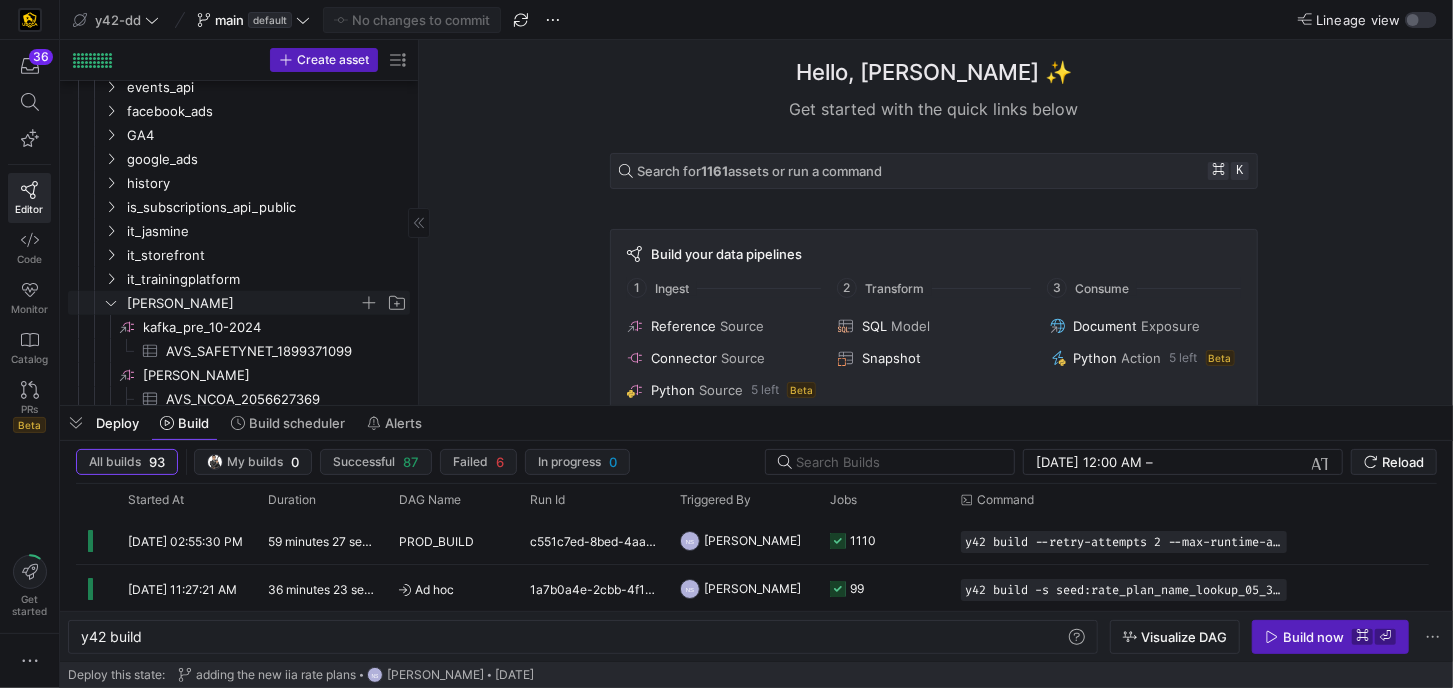 click 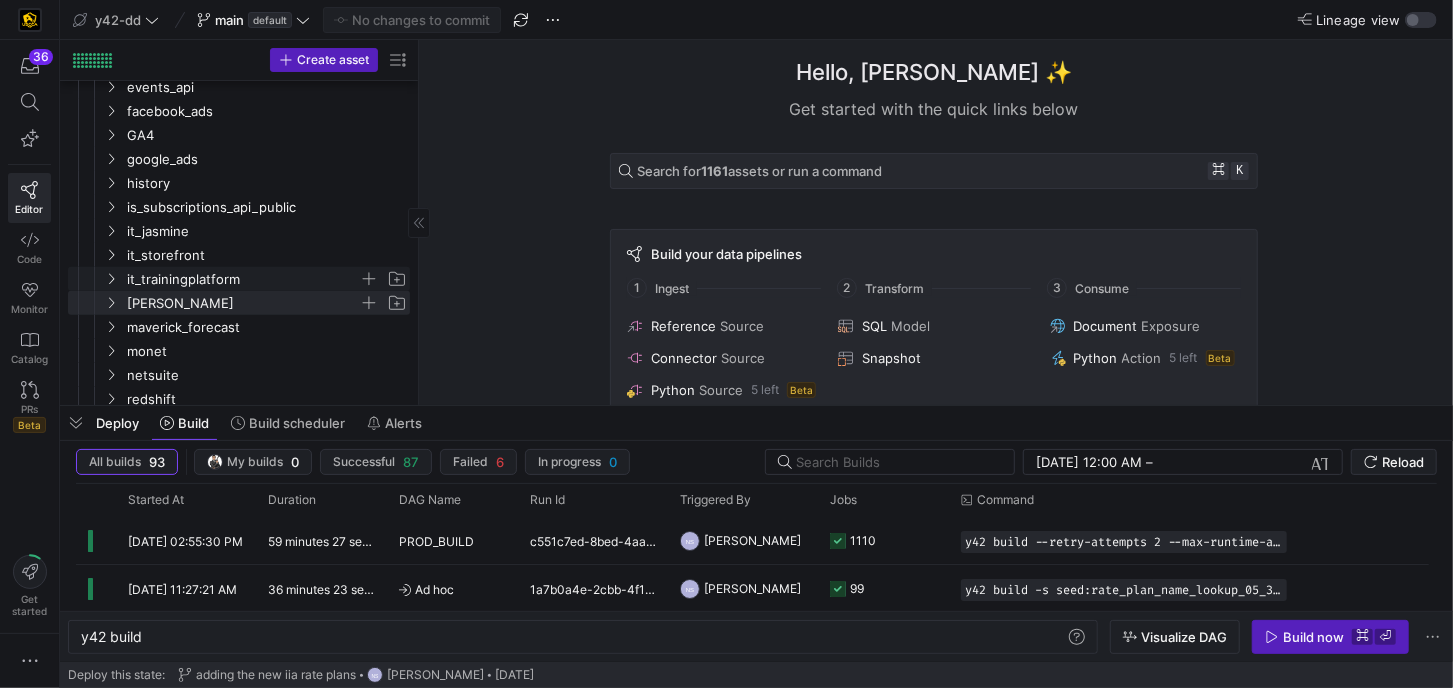 scroll, scrollTop: 467, scrollLeft: 0, axis: vertical 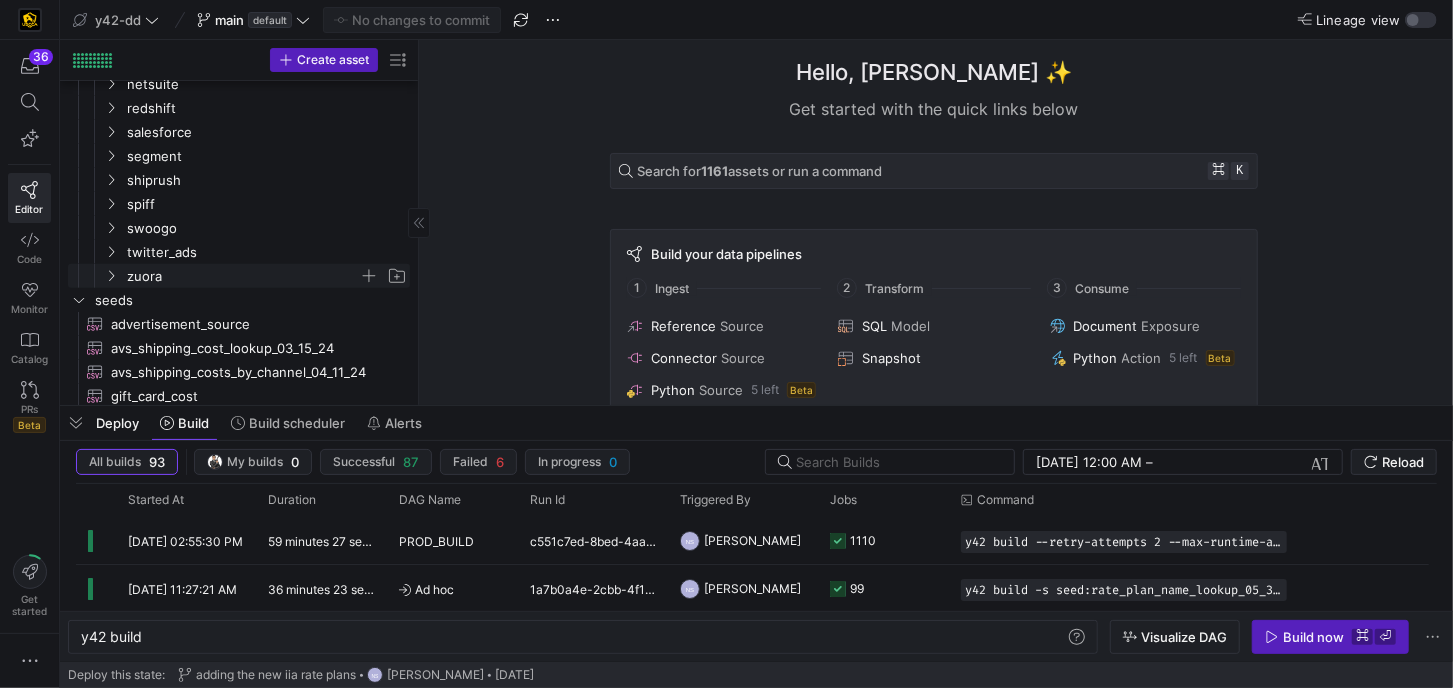 click 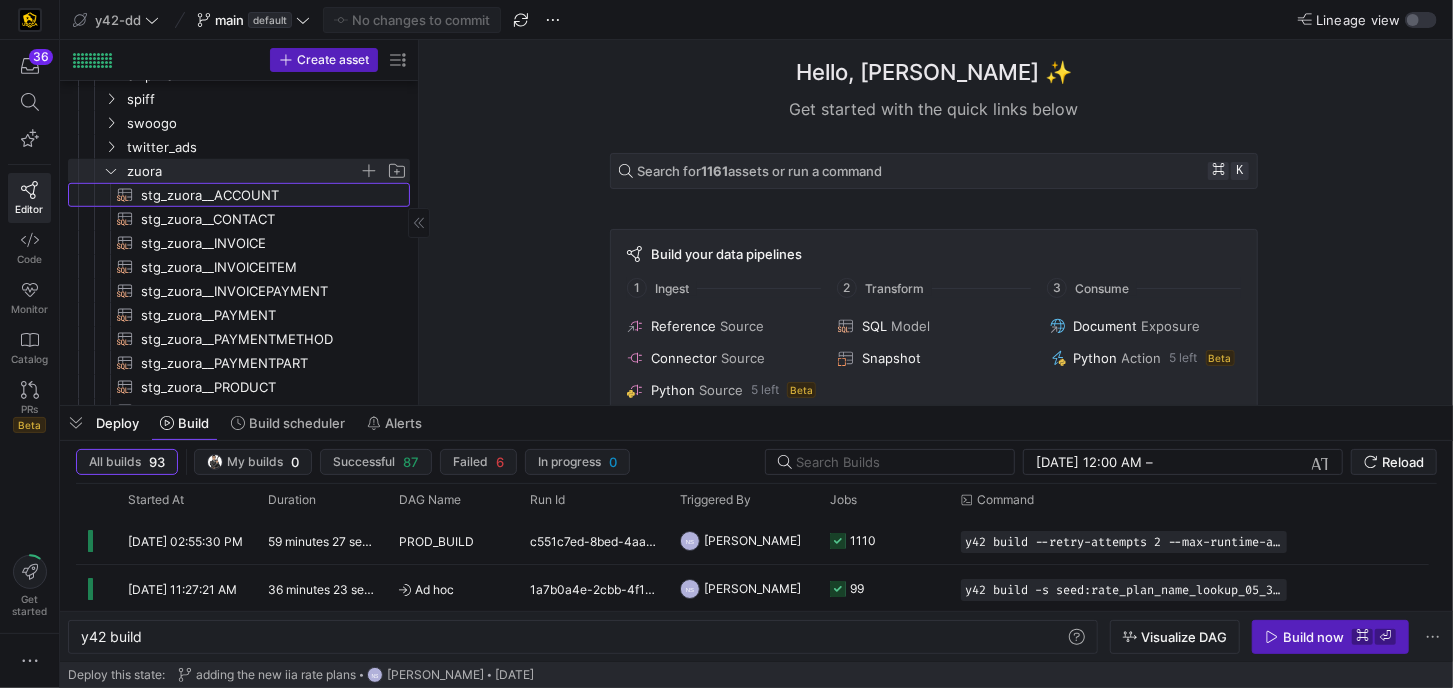 click on "stg_zuora__ACCOUNT​​​​​​​​​​" 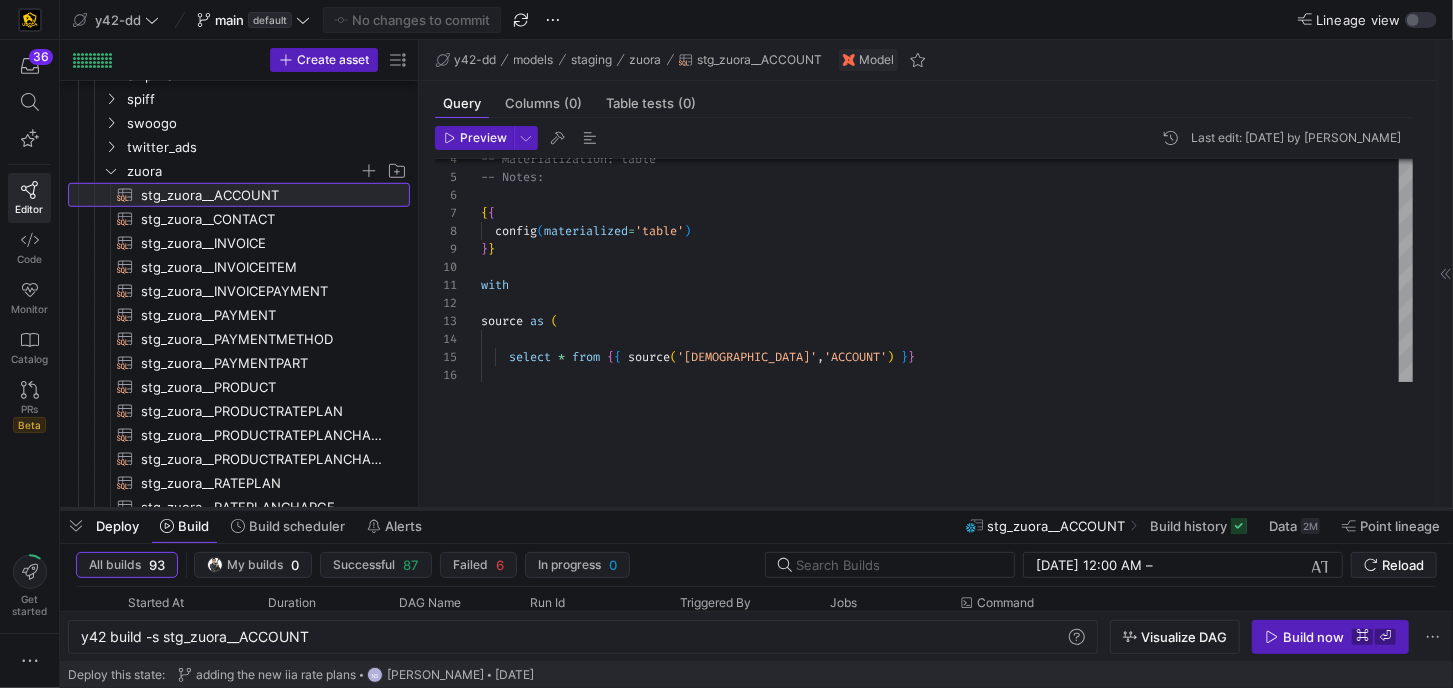 drag, startPoint x: 694, startPoint y: 406, endPoint x: 686, endPoint y: 515, distance: 109.29318 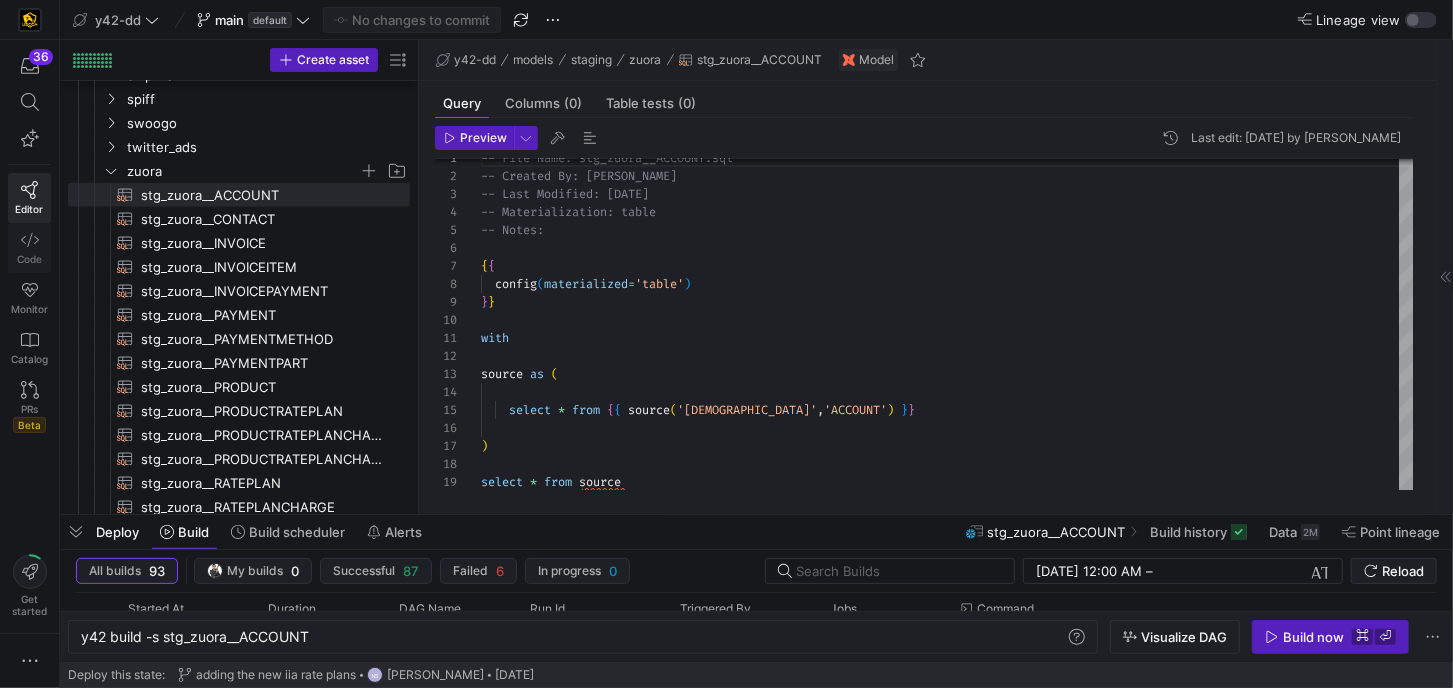 click 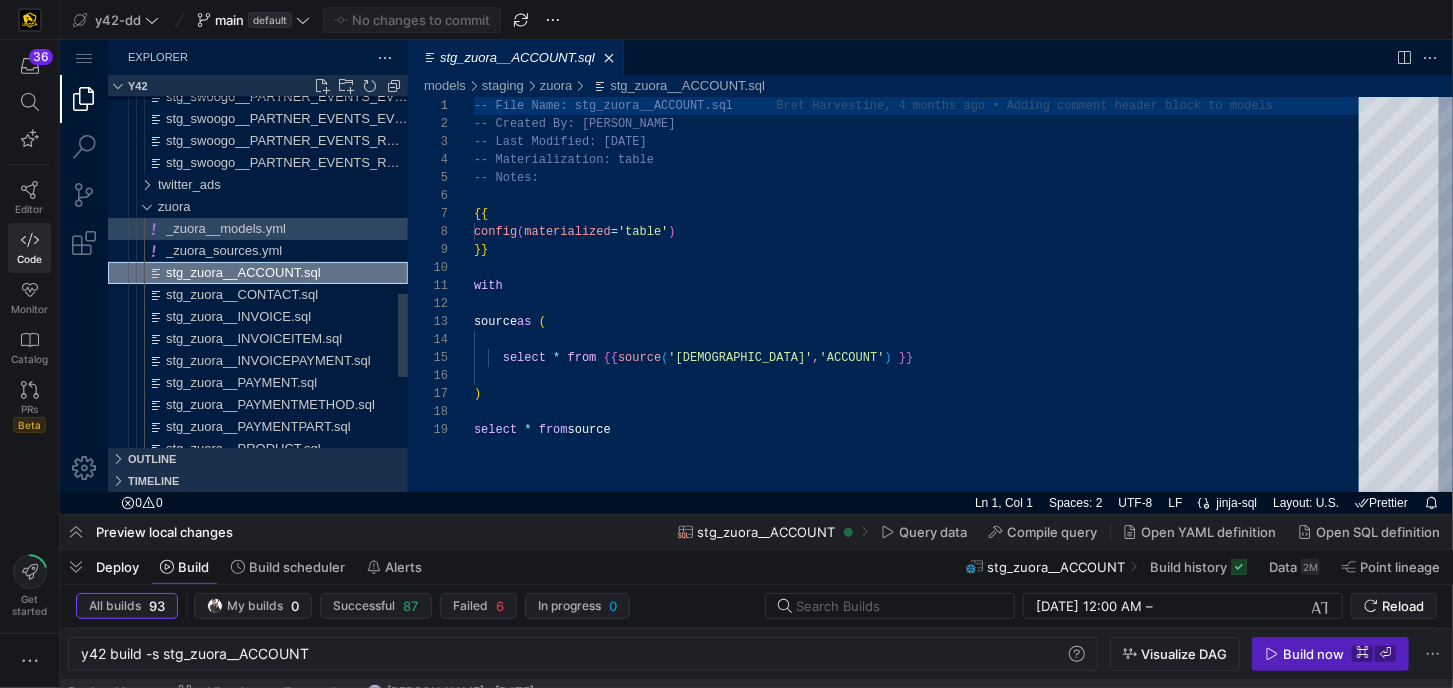 click on "_zuora__models.yml" at bounding box center (286, 228) 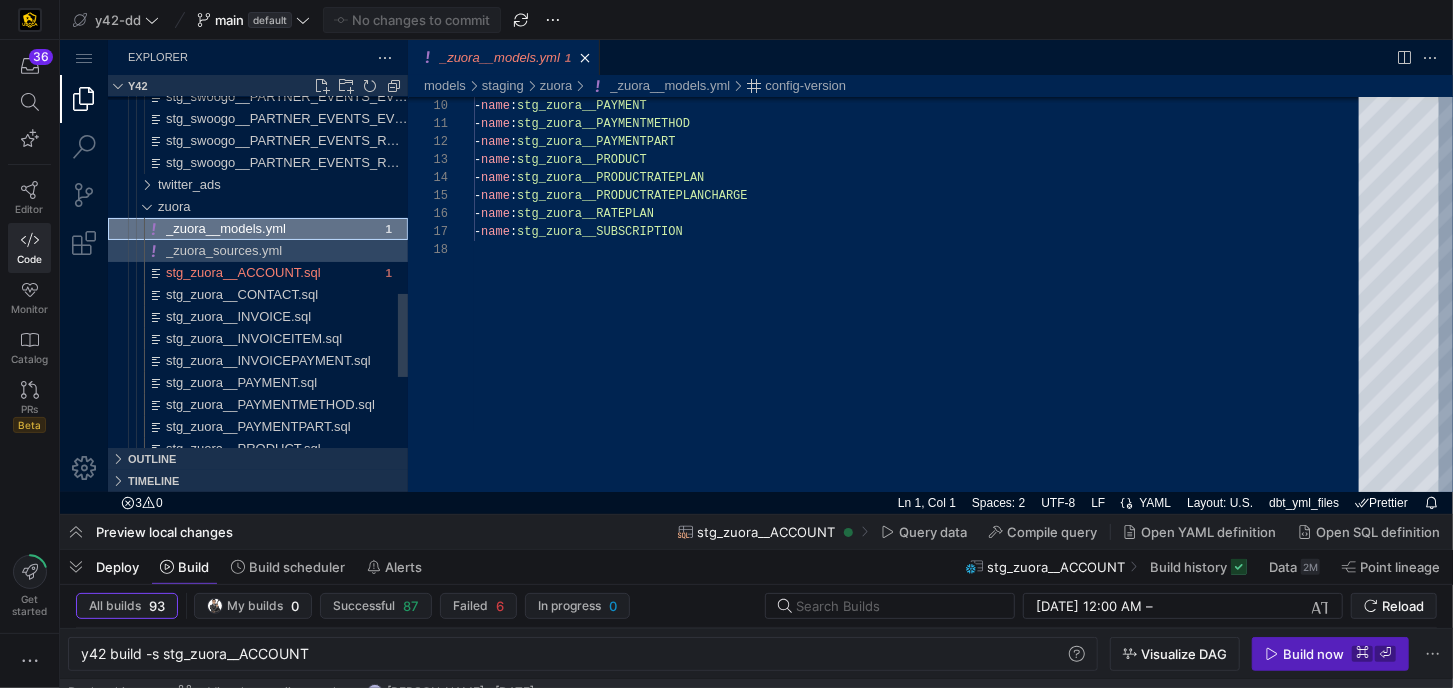 click on "_zuora_sources.yml" at bounding box center (223, 249) 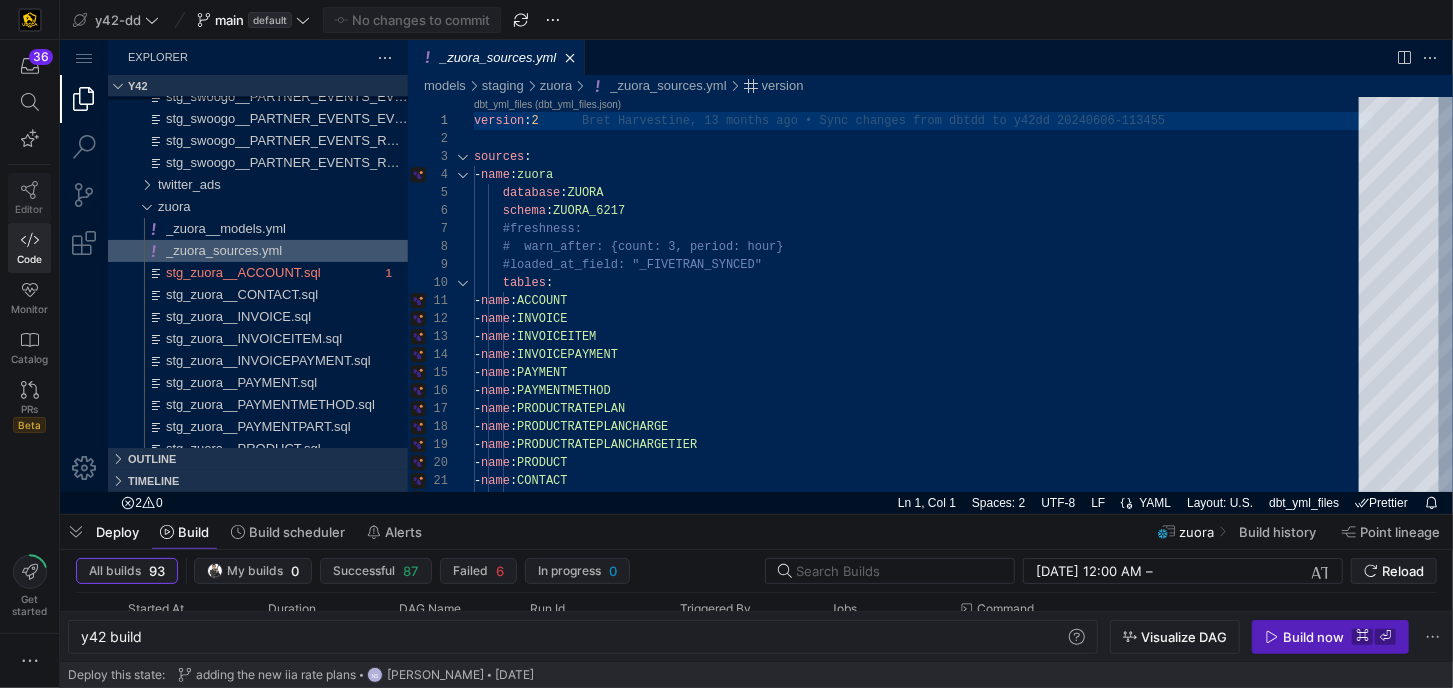 click 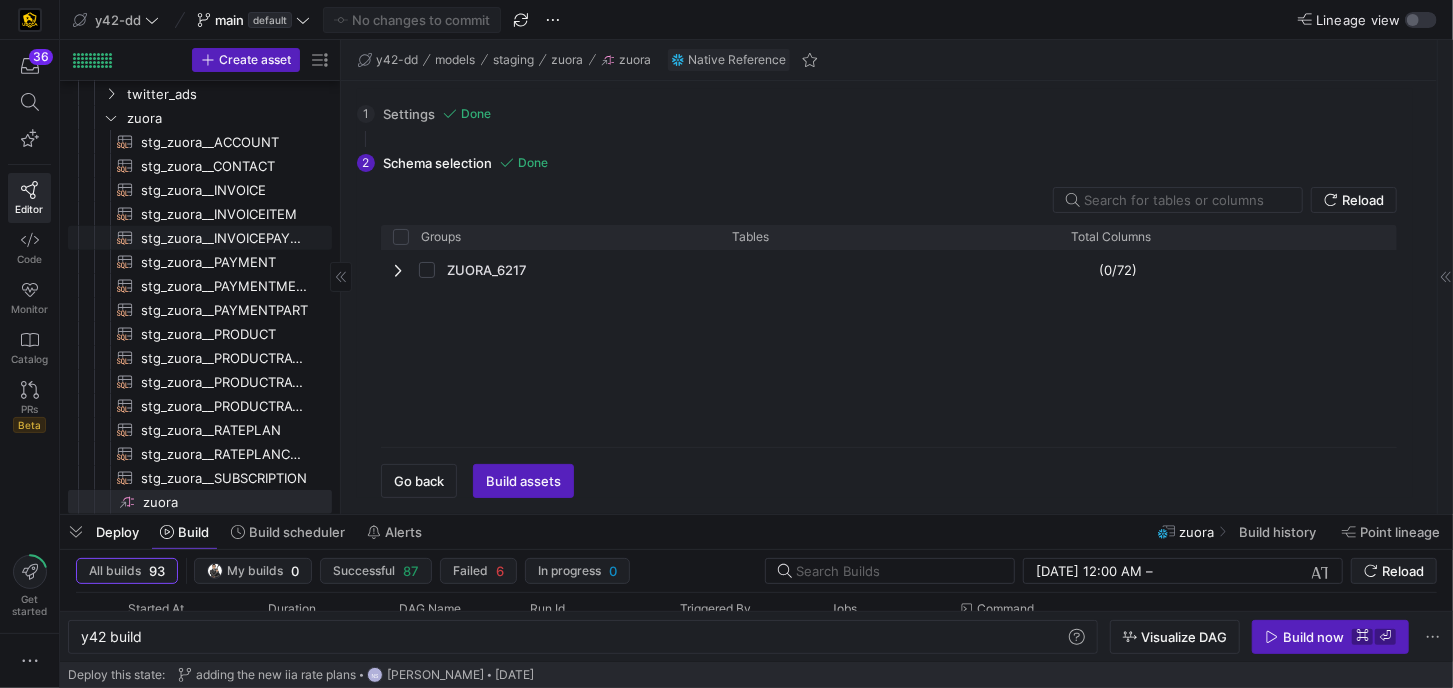 scroll, scrollTop: 764, scrollLeft: 0, axis: vertical 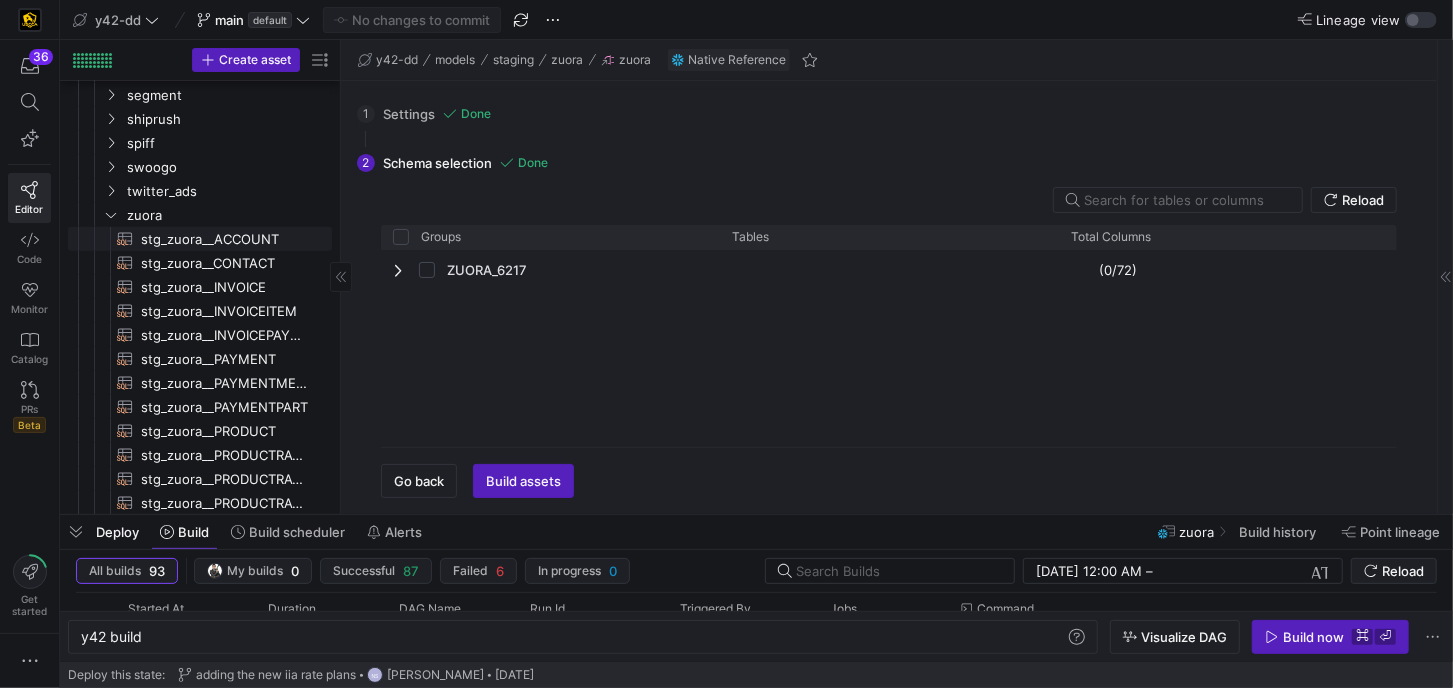 click on "stg_zuora__ACCOUNT​​​​​​​​​​" 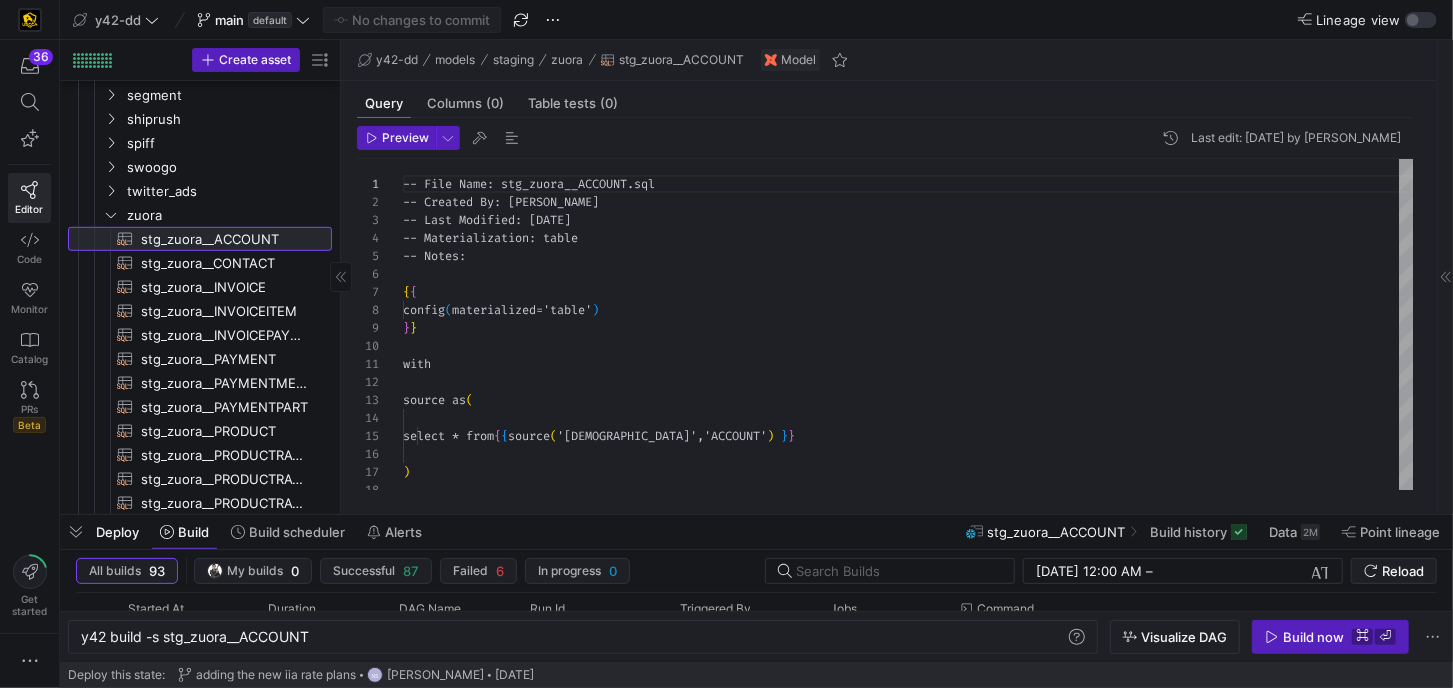 type on "y42 build -s stg_zuora__ACCOUNT" 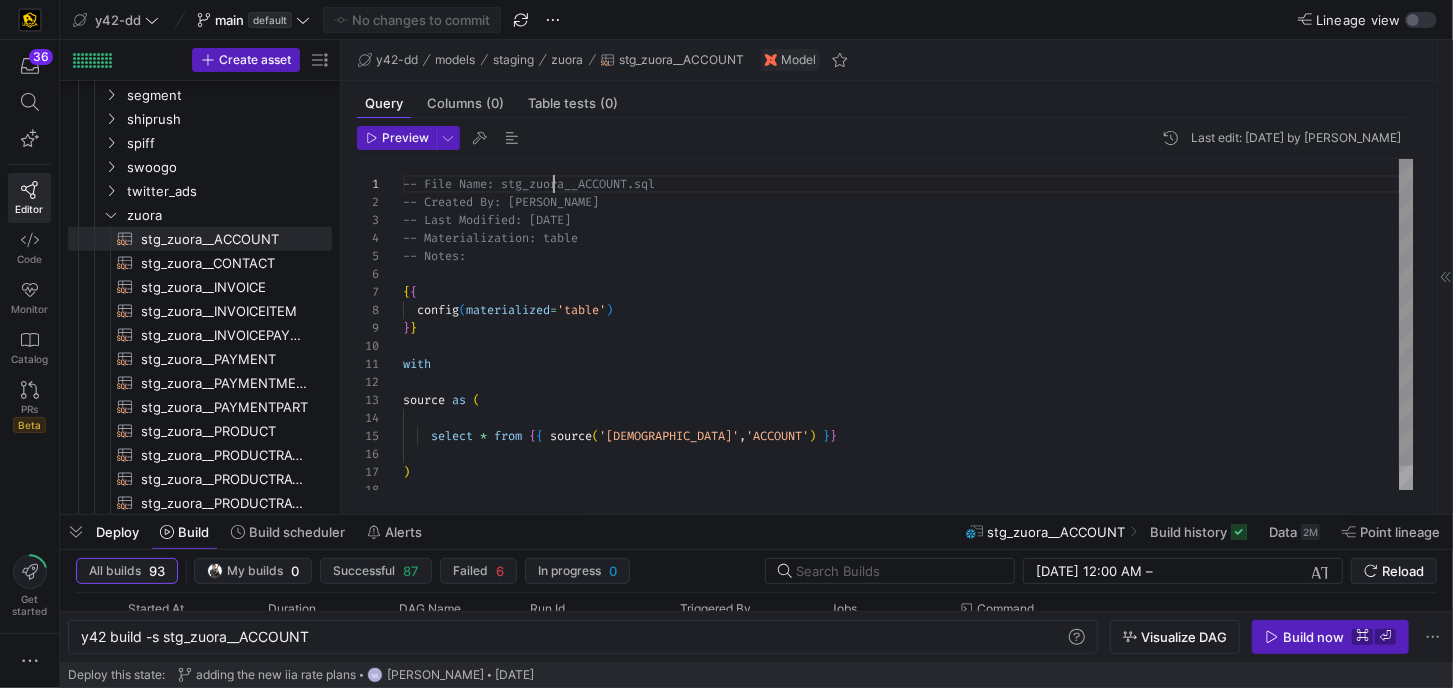 click on "-- File Name: stg_zuora__ACCOUNT.sql -- Created By: [PERSON_NAME] -- Last Modified: [DATE] -- Materialization: table -- Notes: { {    config ( materialized = 'table' ) } } with source   as   (      select   *   from   { {   source ( 'zuora' , 'ACCOUNT' )   } } )" at bounding box center [908, 338] 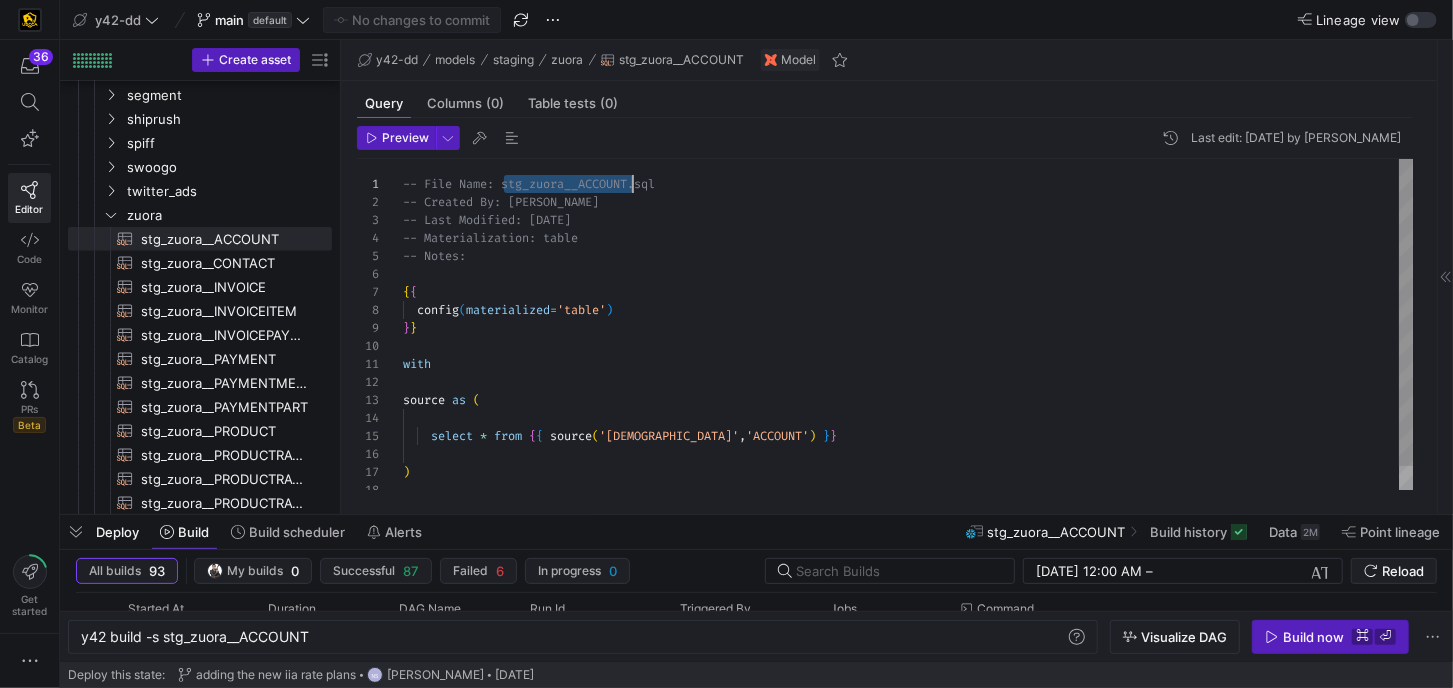 click on "-- File Name: stg_zuora__ACCOUNT.sql -- Created By: [PERSON_NAME] -- Last Modified: [DATE] -- Materialization: table -- Notes: { {    config ( materialized = 'table' ) } } with source   as   (      select   *   from   { {   source ( 'zuora' , 'ACCOUNT' )   } } )" at bounding box center [908, 338] 